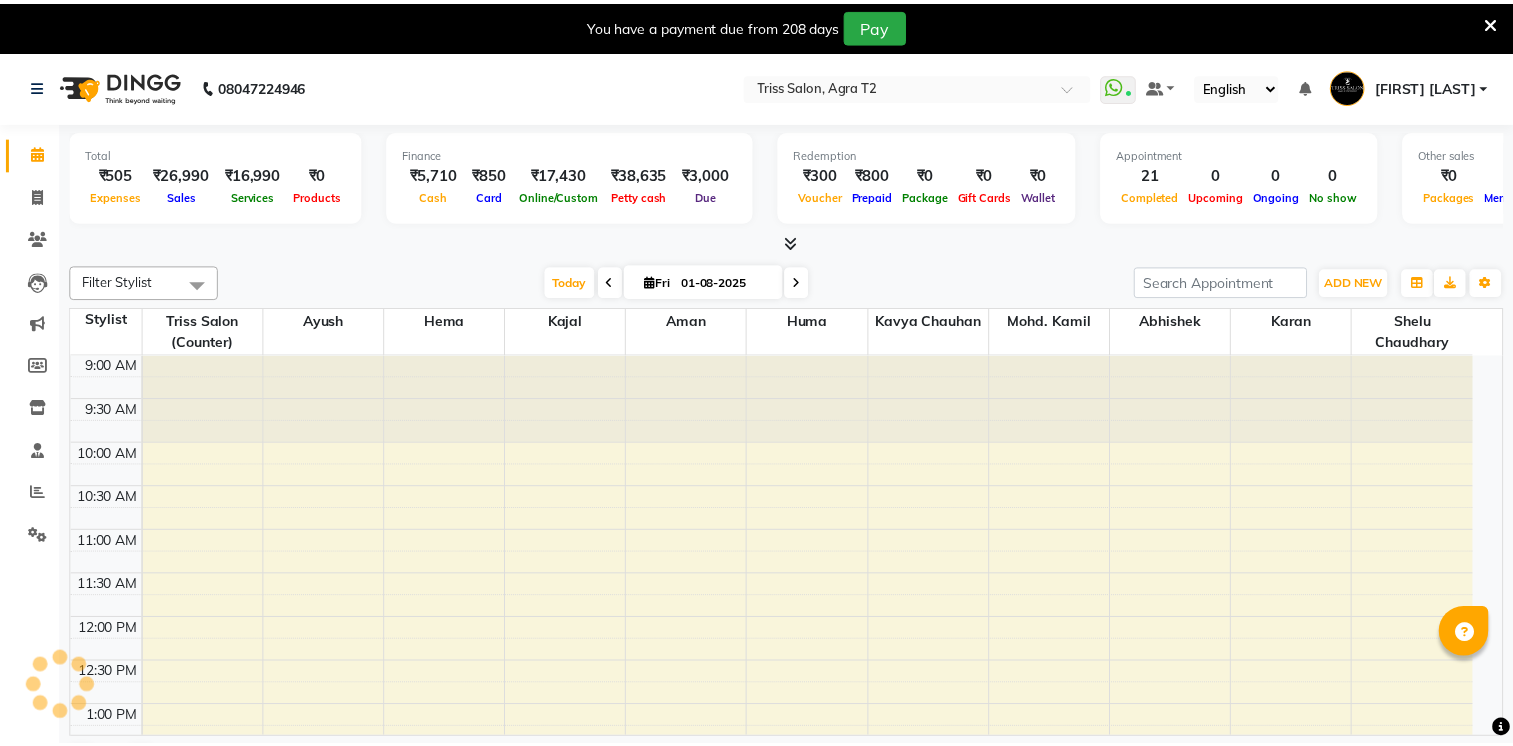 scroll, scrollTop: 0, scrollLeft: 0, axis: both 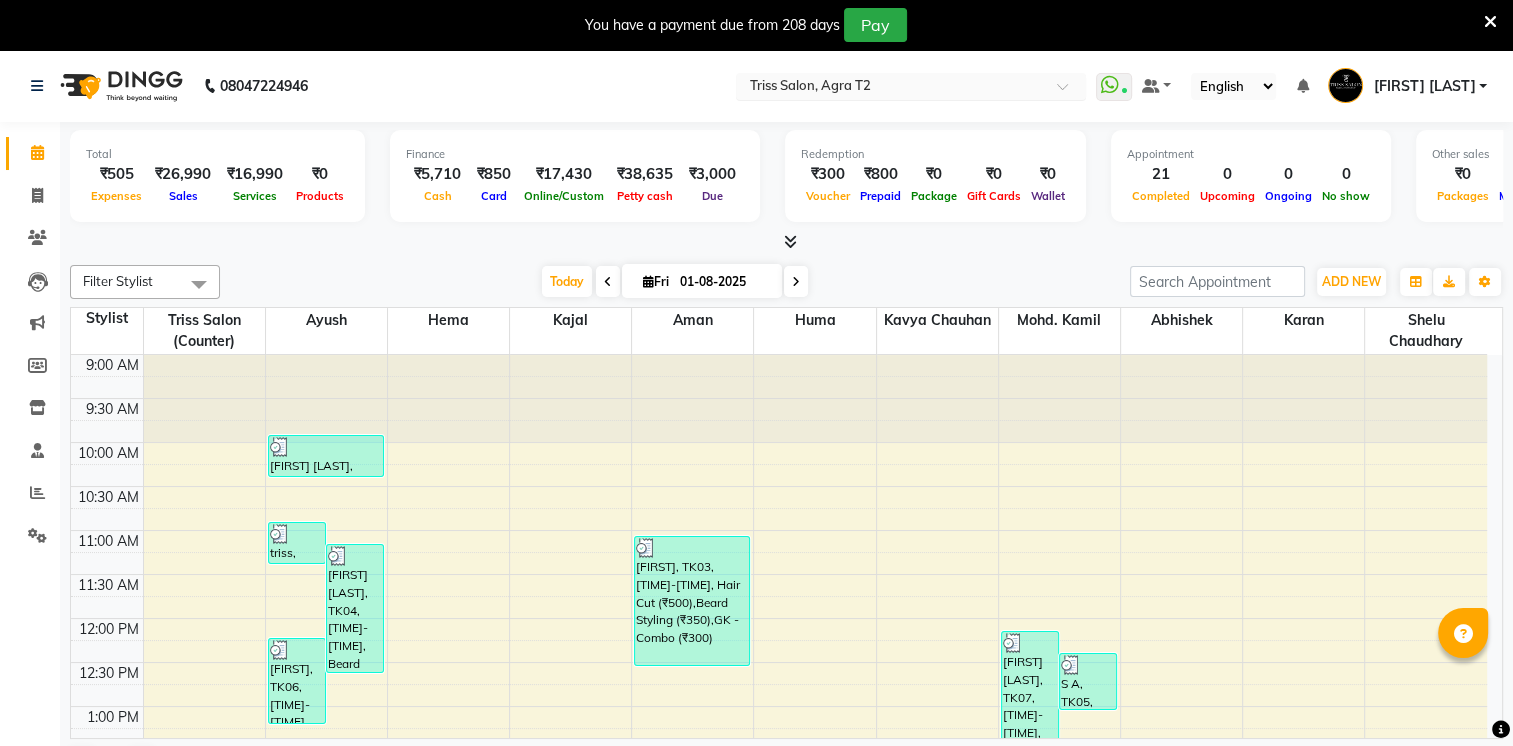 click at bounding box center [891, 88] 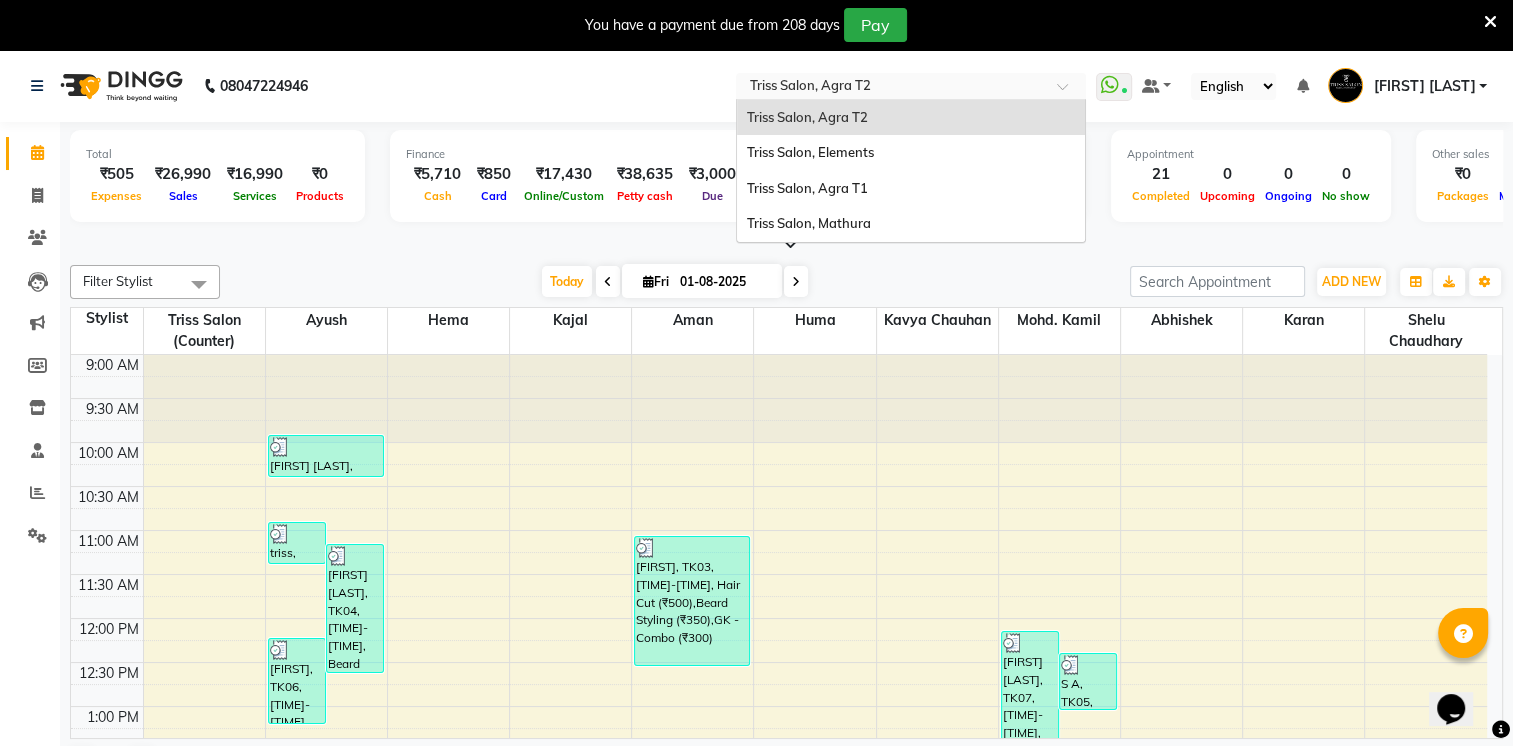 scroll, scrollTop: 0, scrollLeft: 0, axis: both 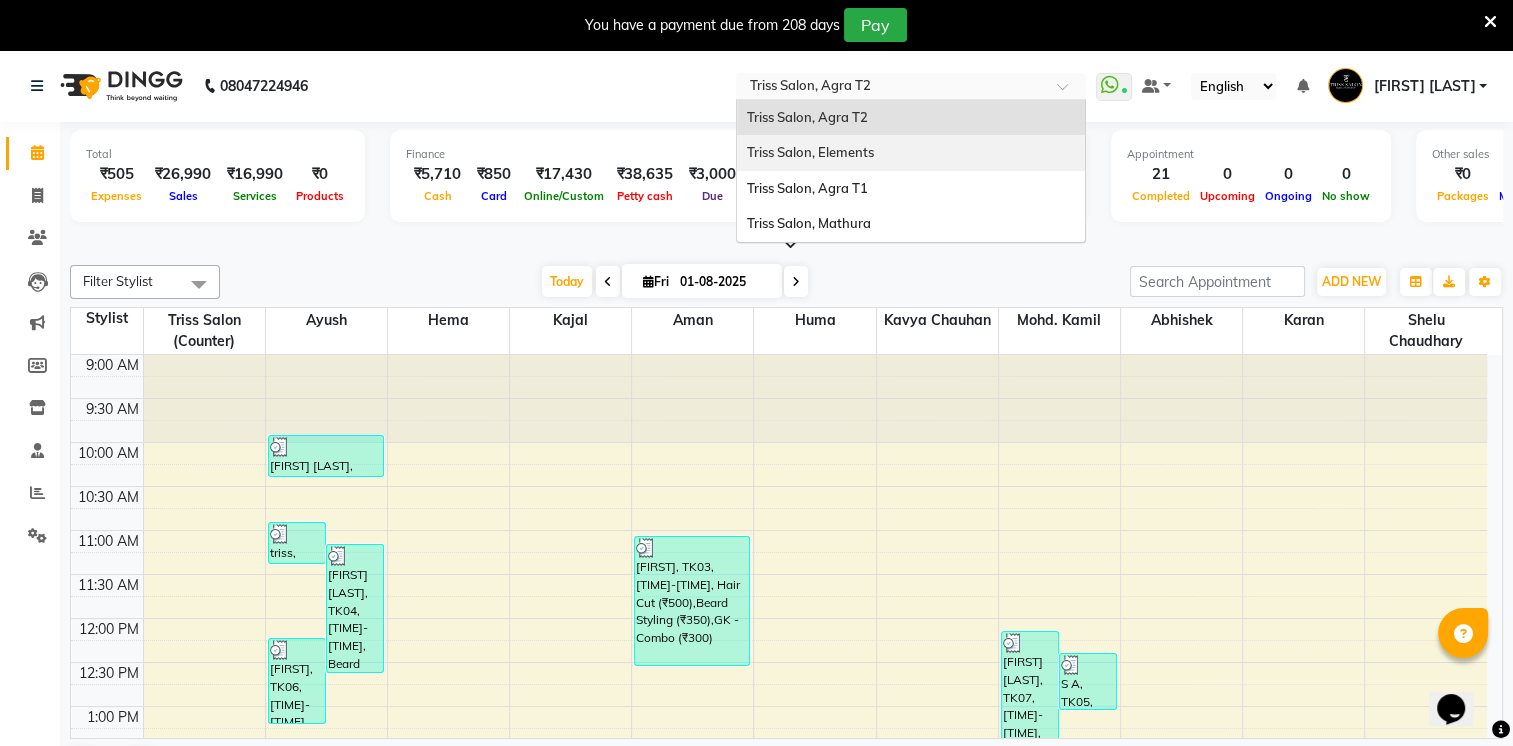 click on "Triss Salon, Elements" at bounding box center (810, 152) 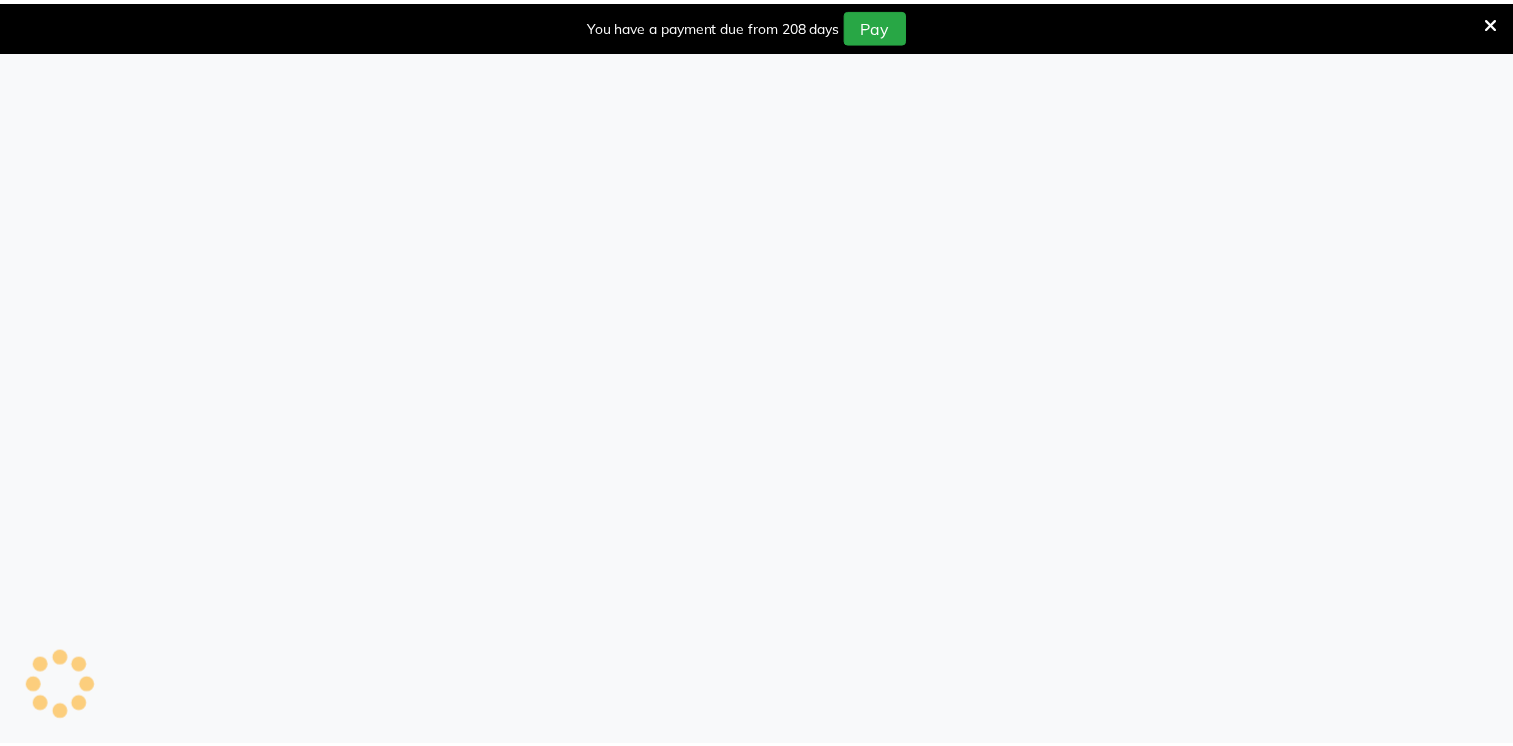 scroll, scrollTop: 0, scrollLeft: 0, axis: both 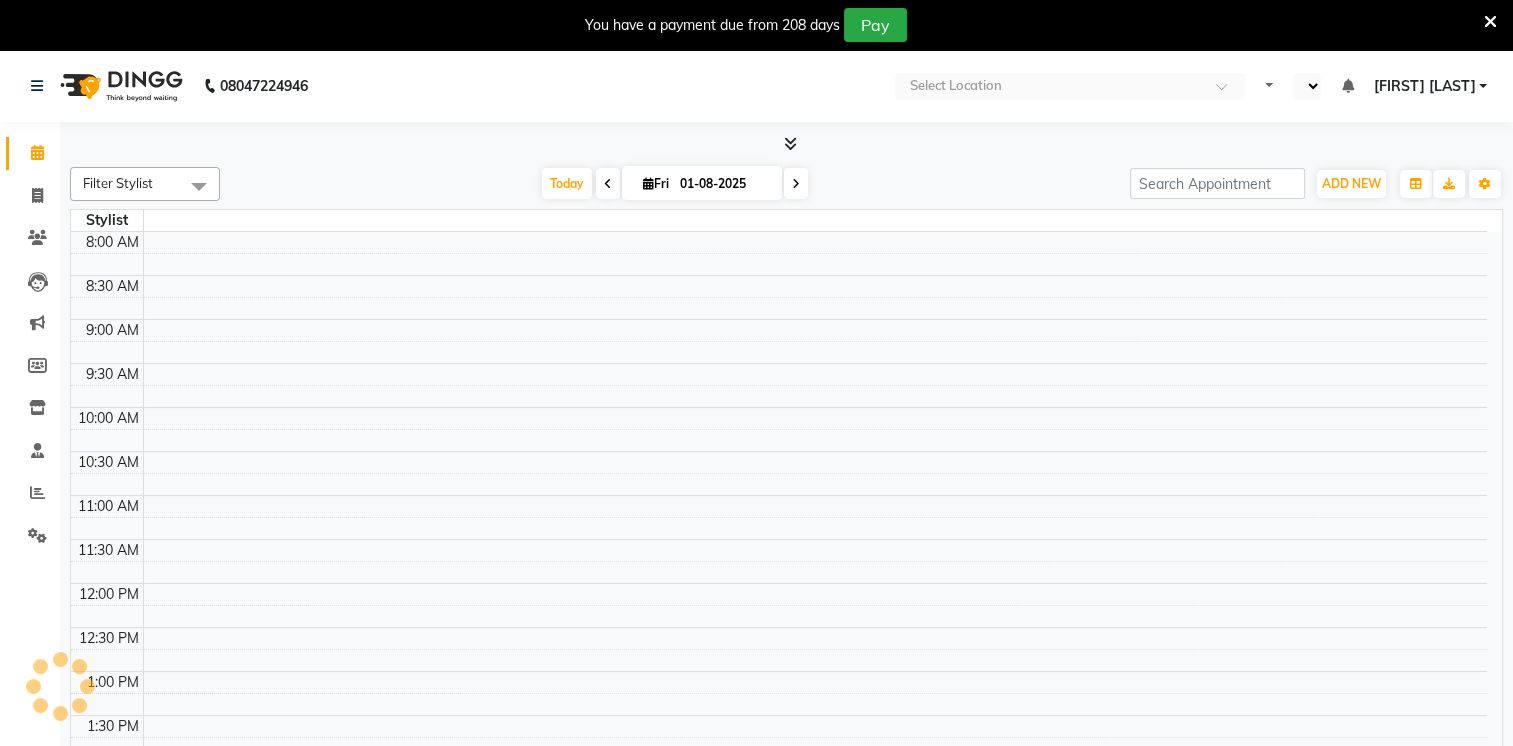 select on "en" 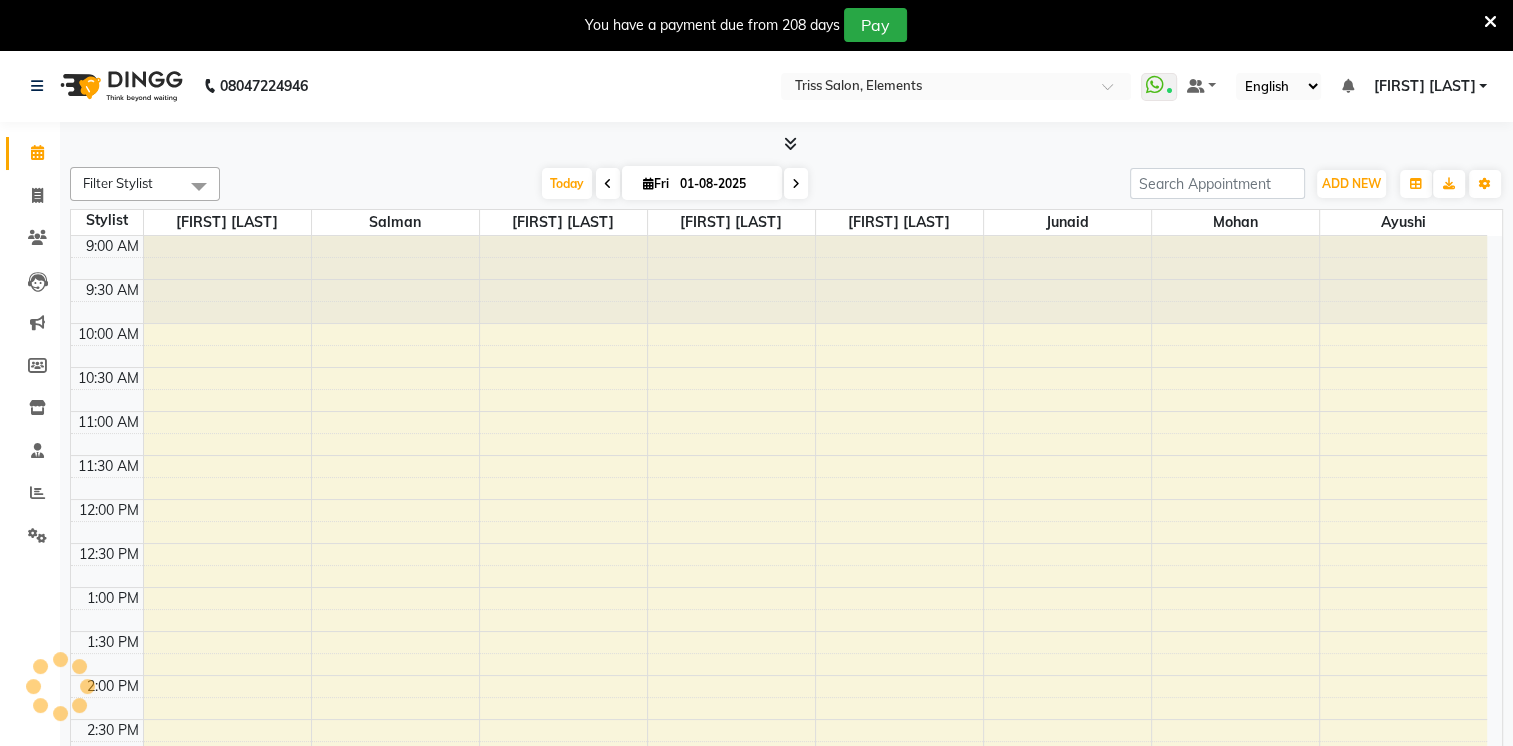 click at bounding box center [936, 88] 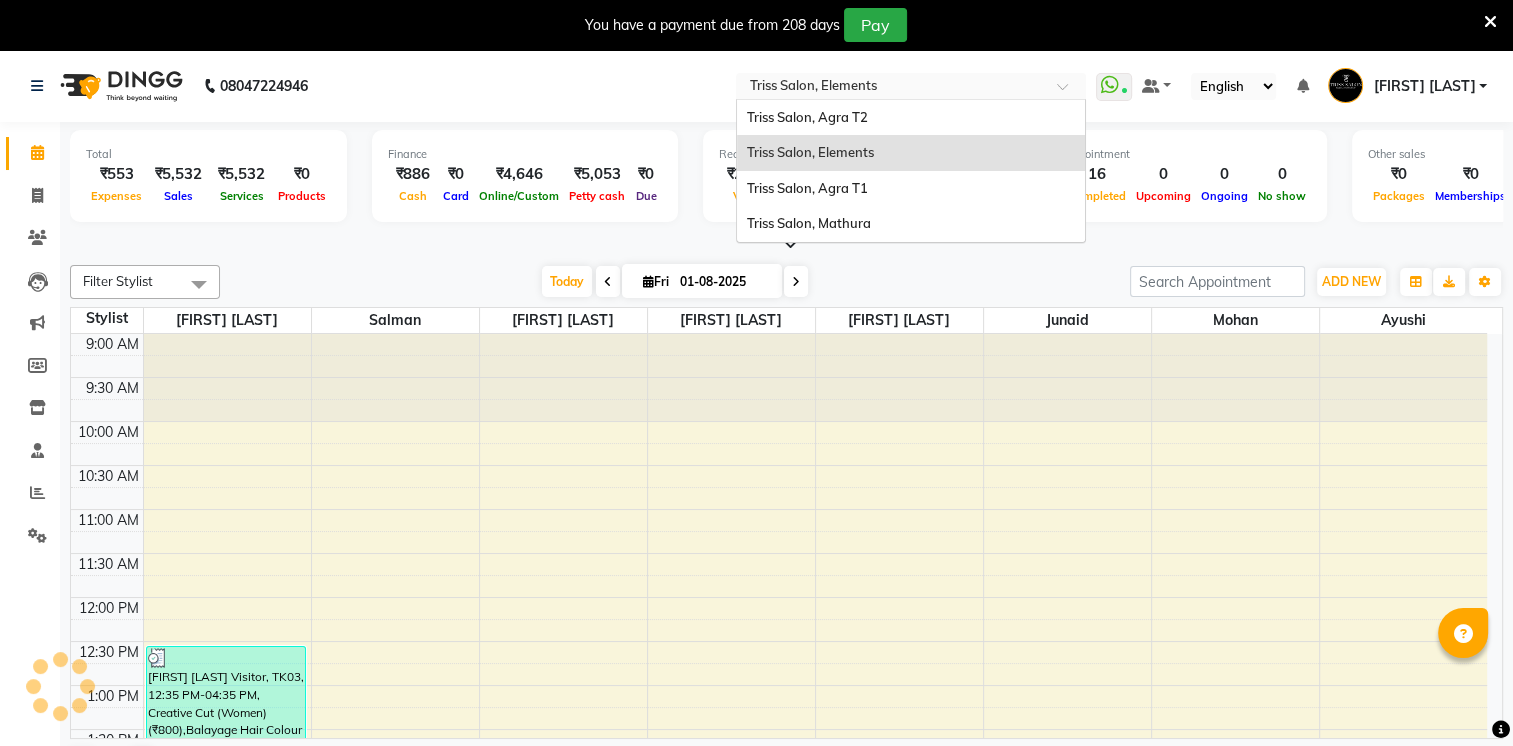 scroll, scrollTop: 0, scrollLeft: 0, axis: both 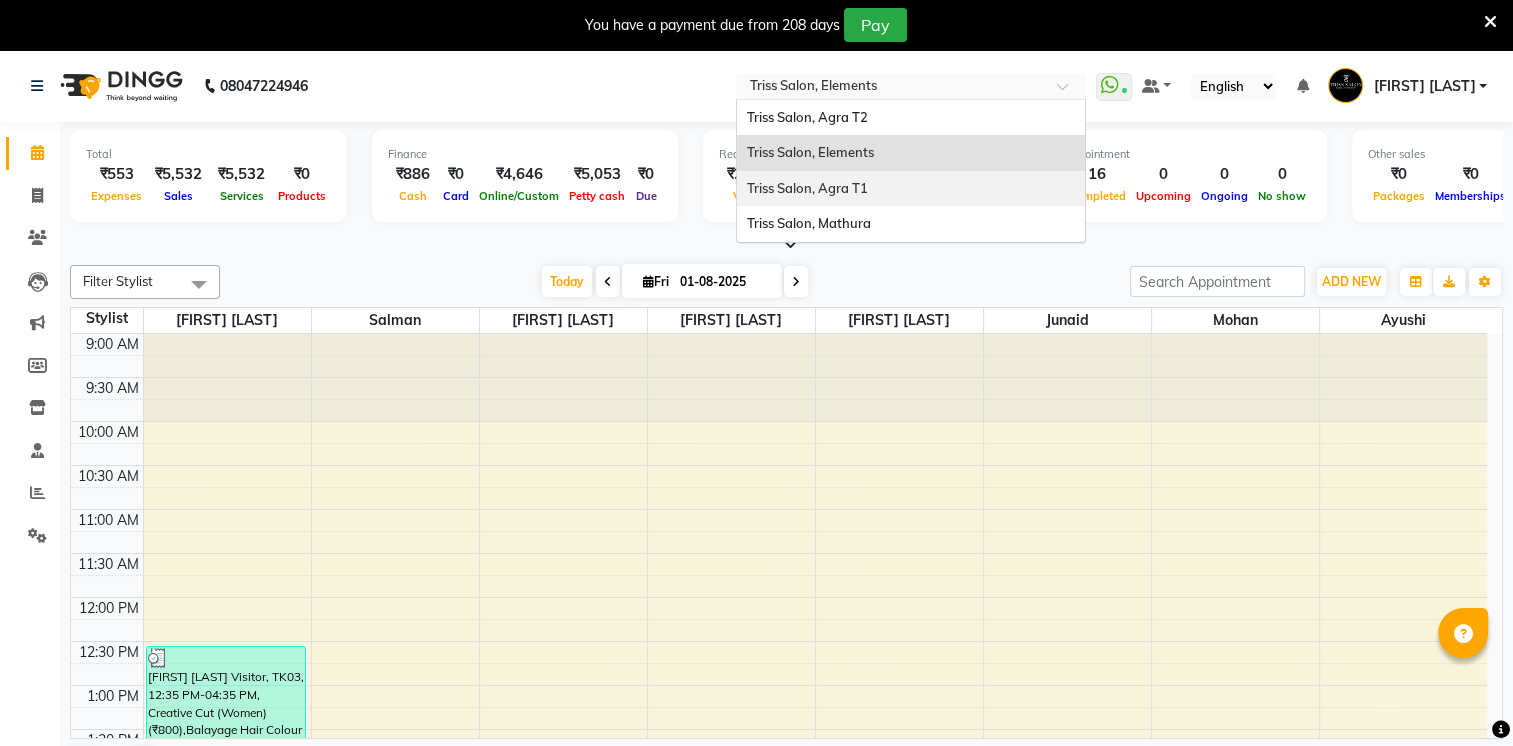 click on "Triss Salon, Agra T1" at bounding box center [807, 188] 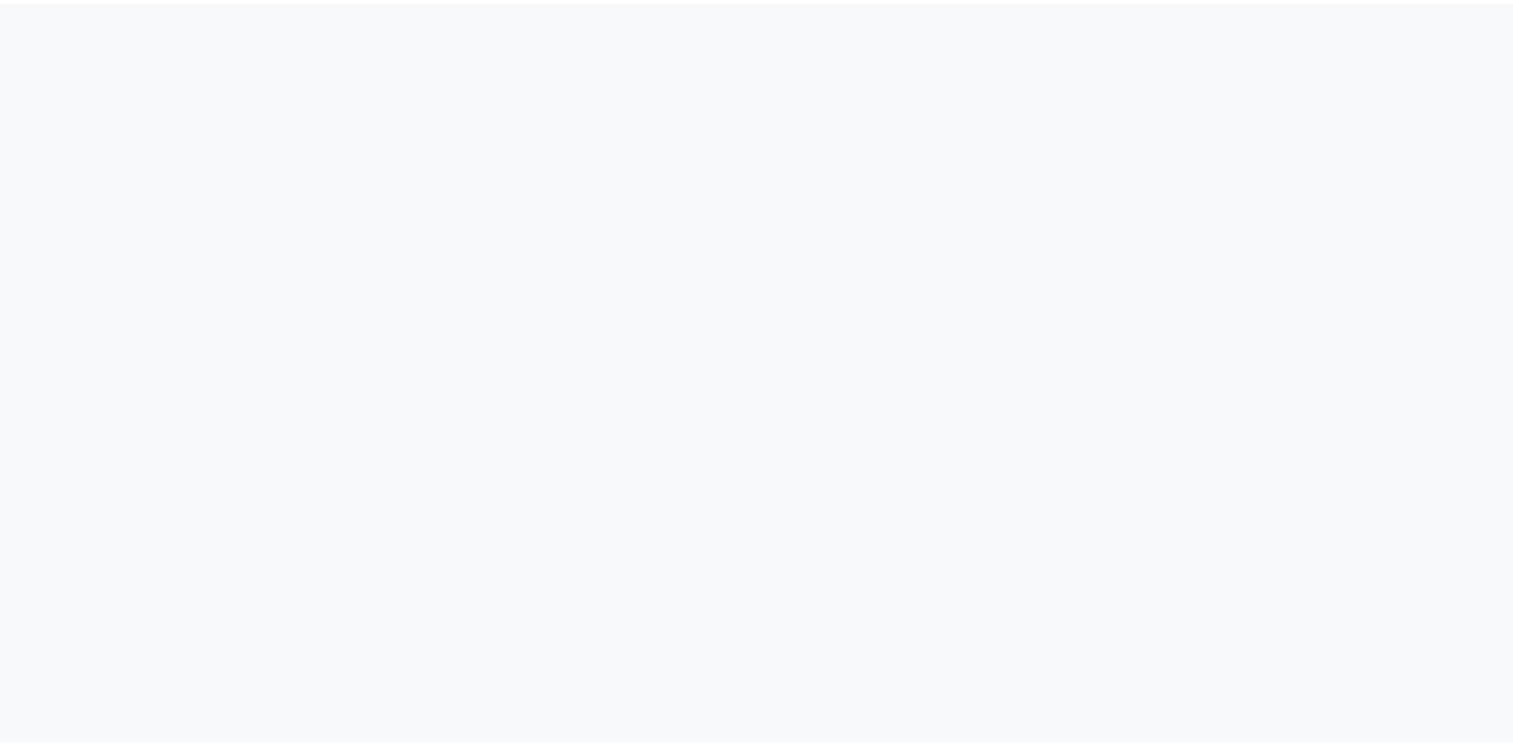 scroll, scrollTop: 0, scrollLeft: 0, axis: both 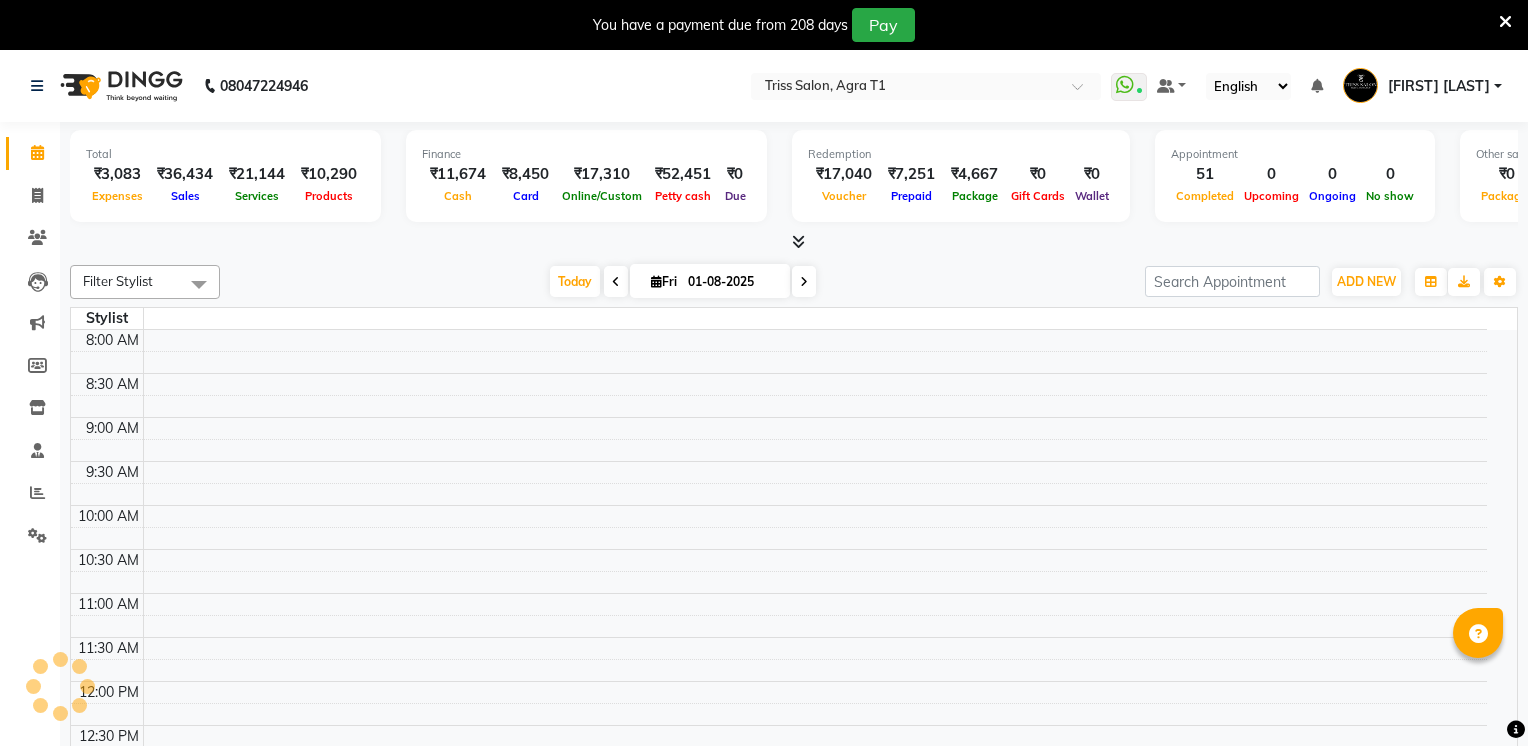 select on "en" 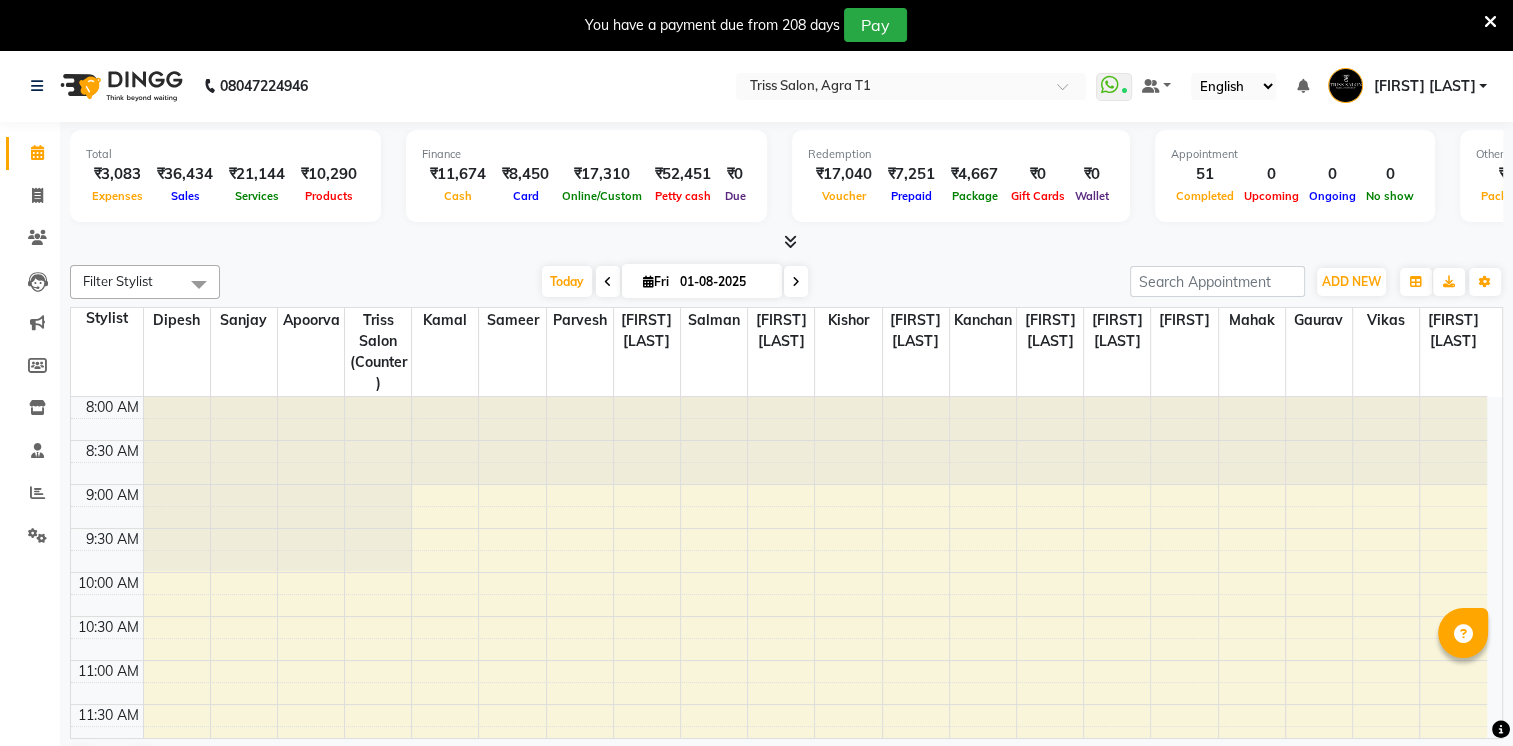 scroll, scrollTop: 0, scrollLeft: 0, axis: both 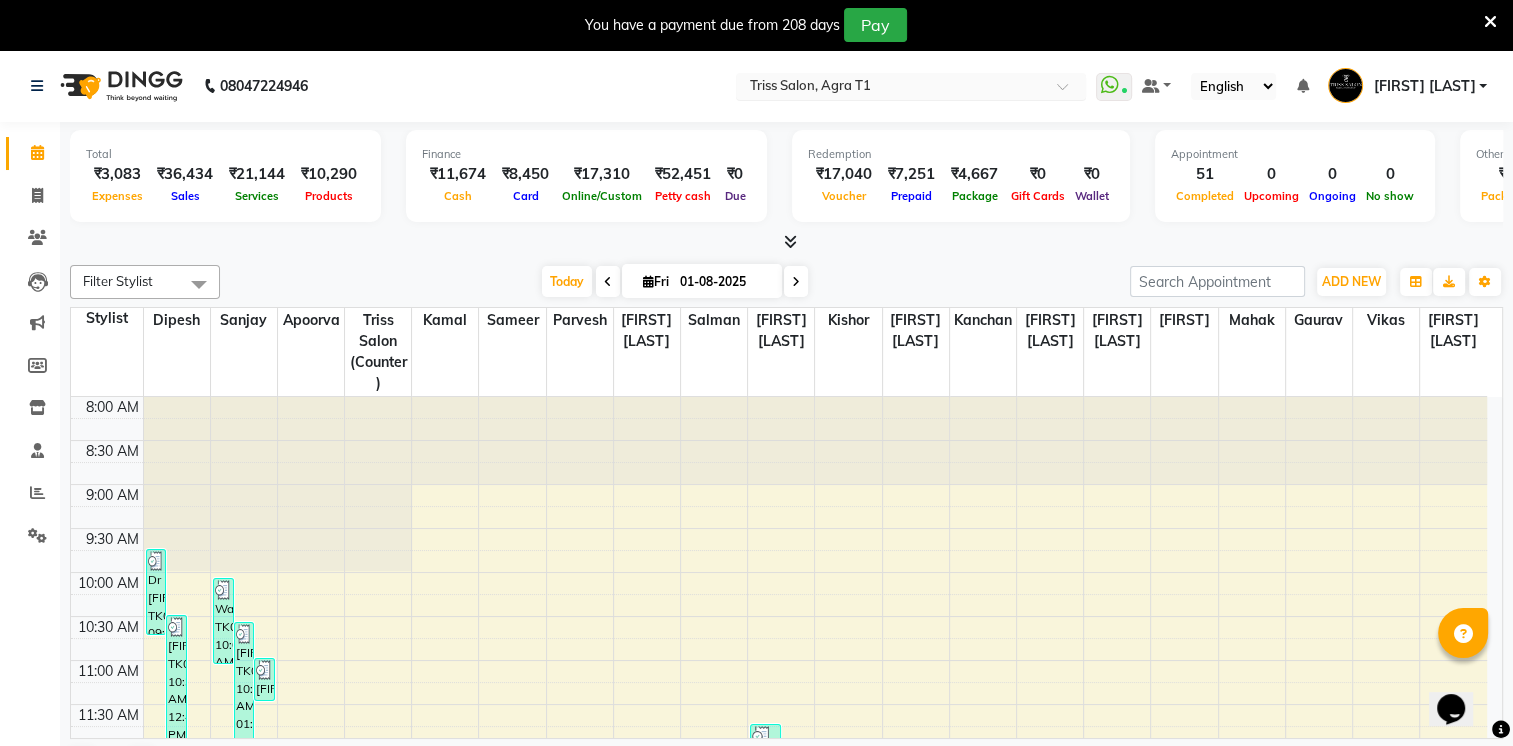 click at bounding box center [891, 88] 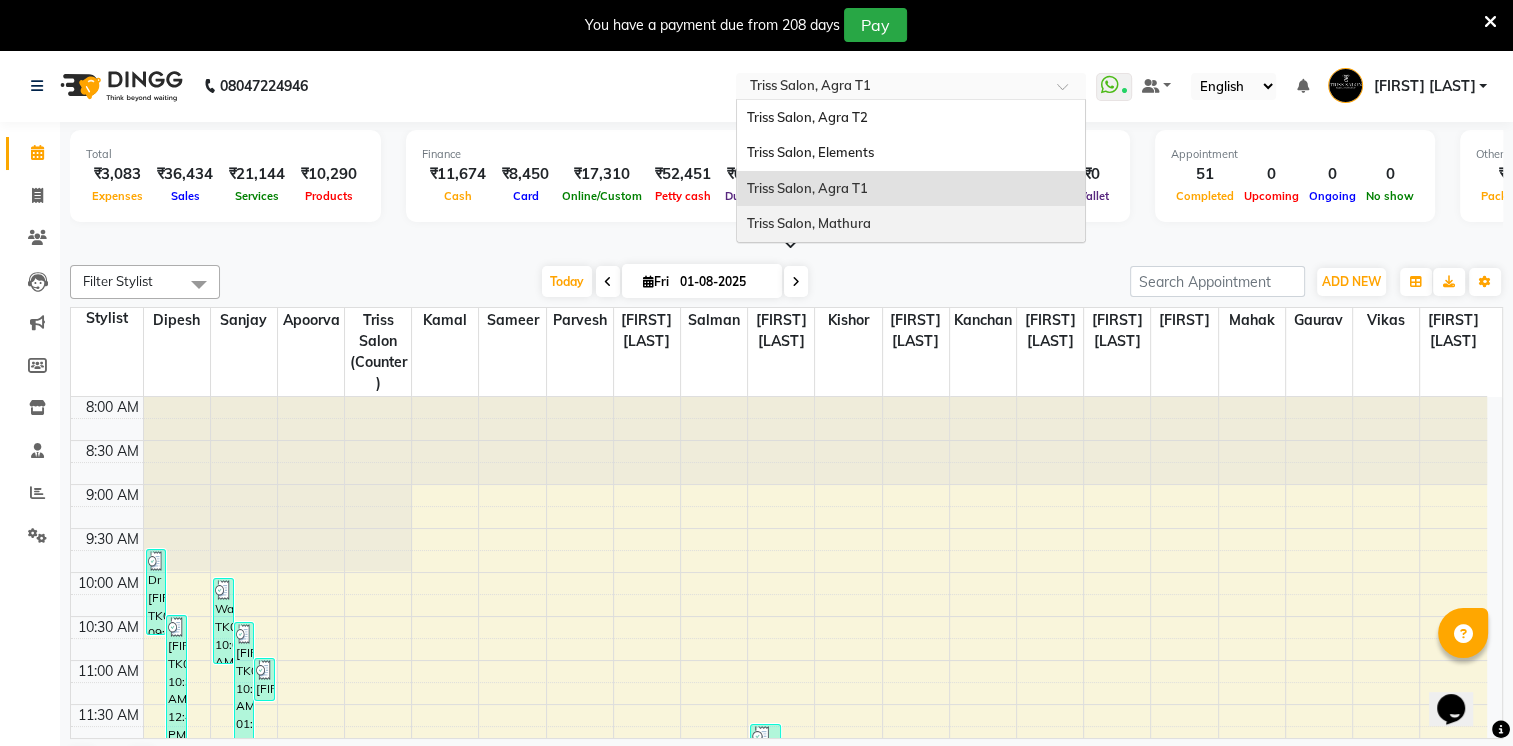 click on "Triss Salon, Mathura" at bounding box center [809, 223] 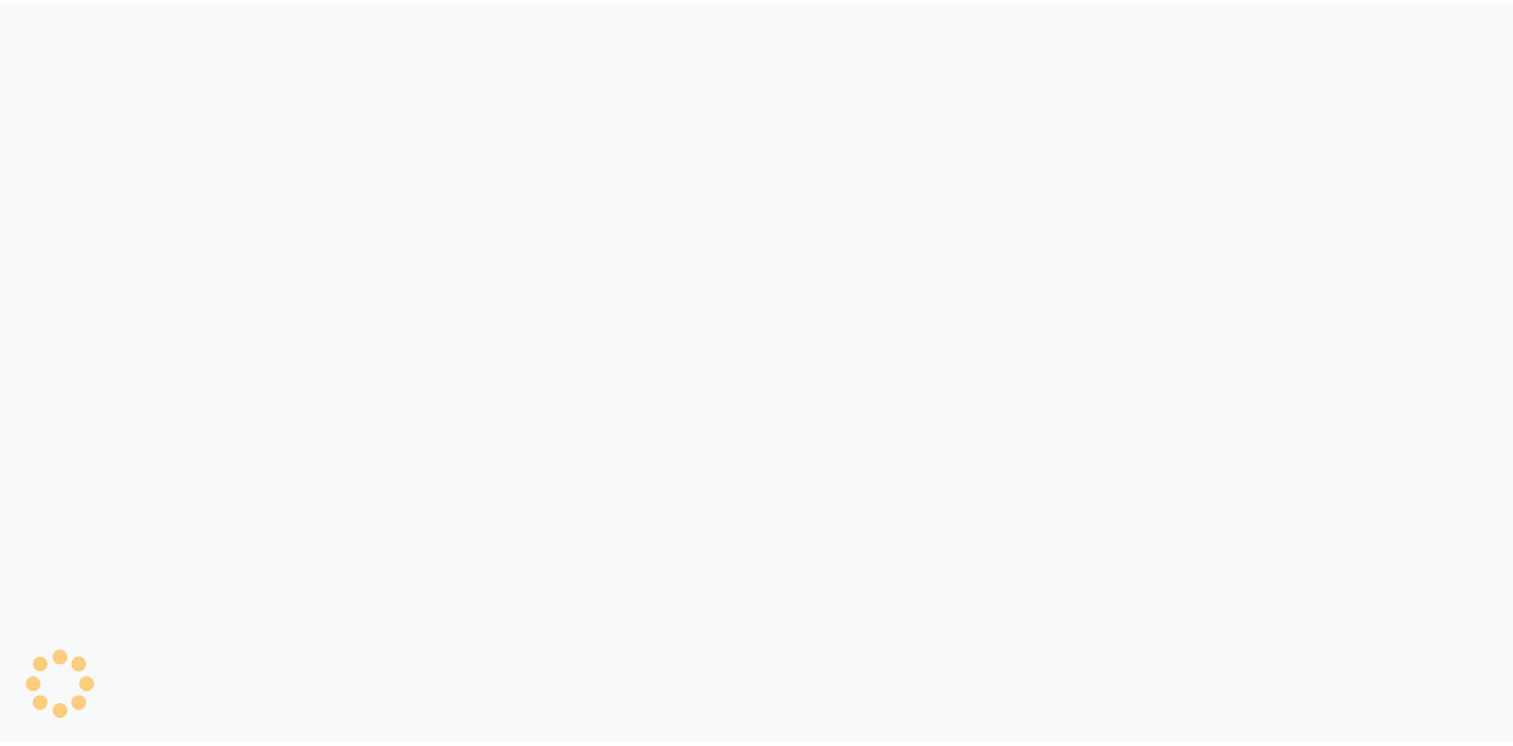 scroll, scrollTop: 0, scrollLeft: 0, axis: both 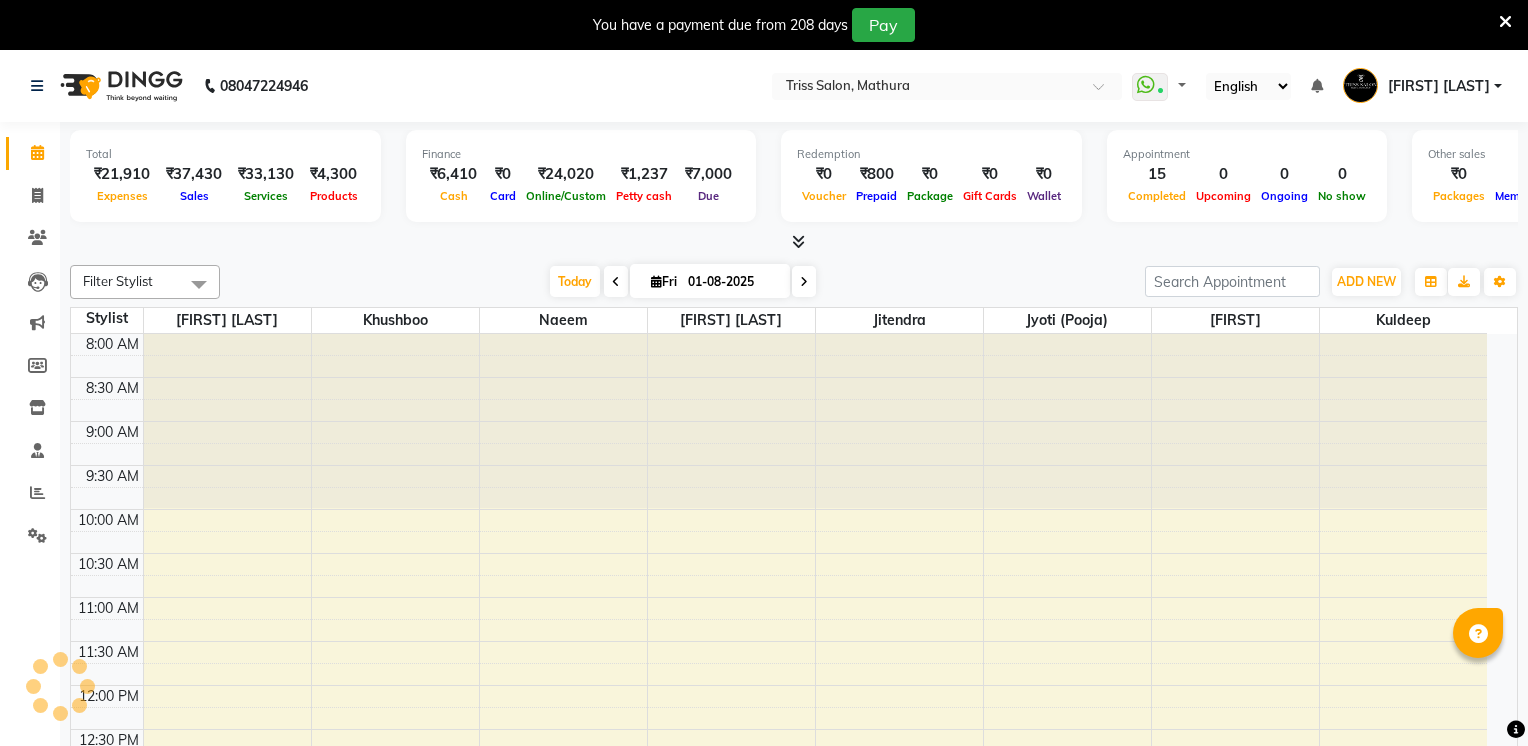 select on "en" 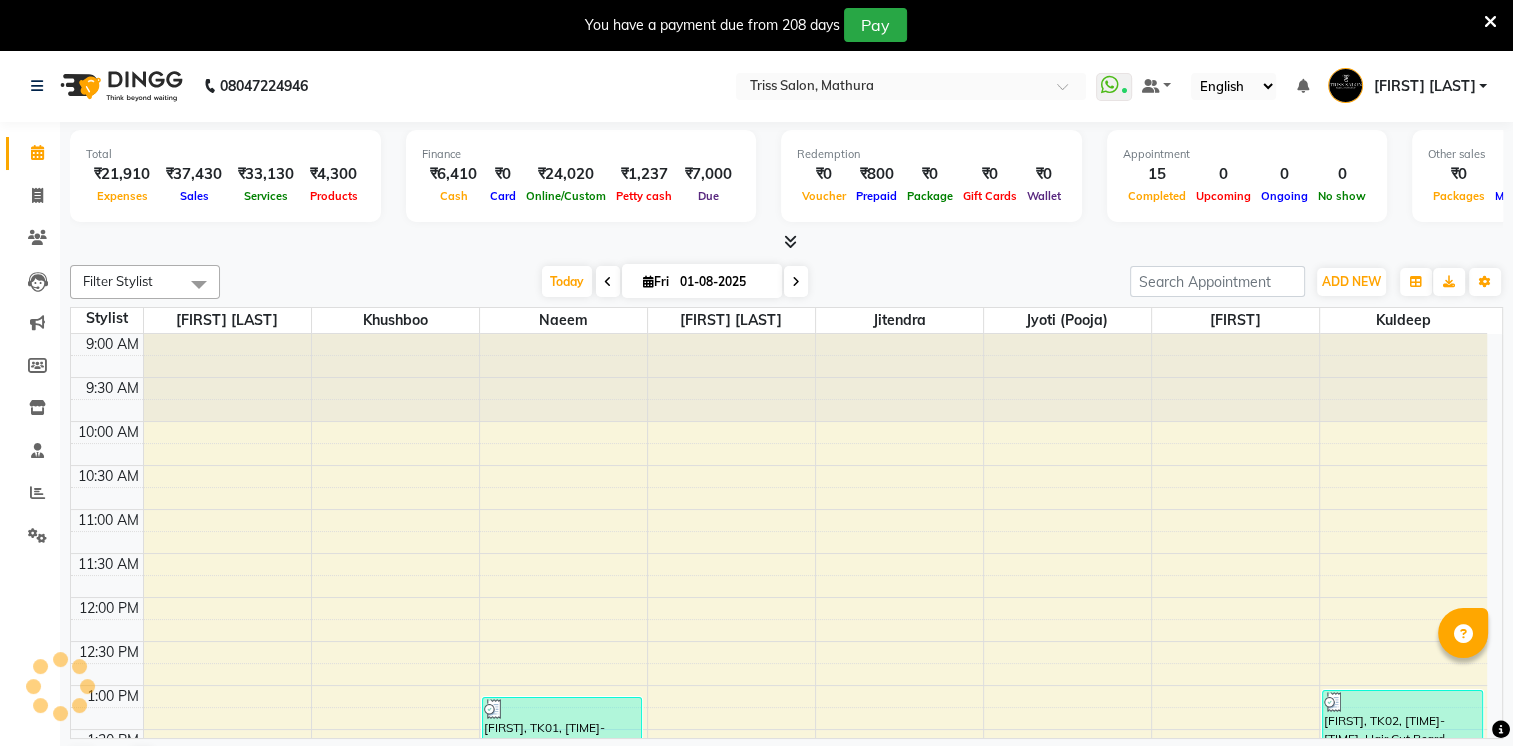 scroll, scrollTop: 0, scrollLeft: 0, axis: both 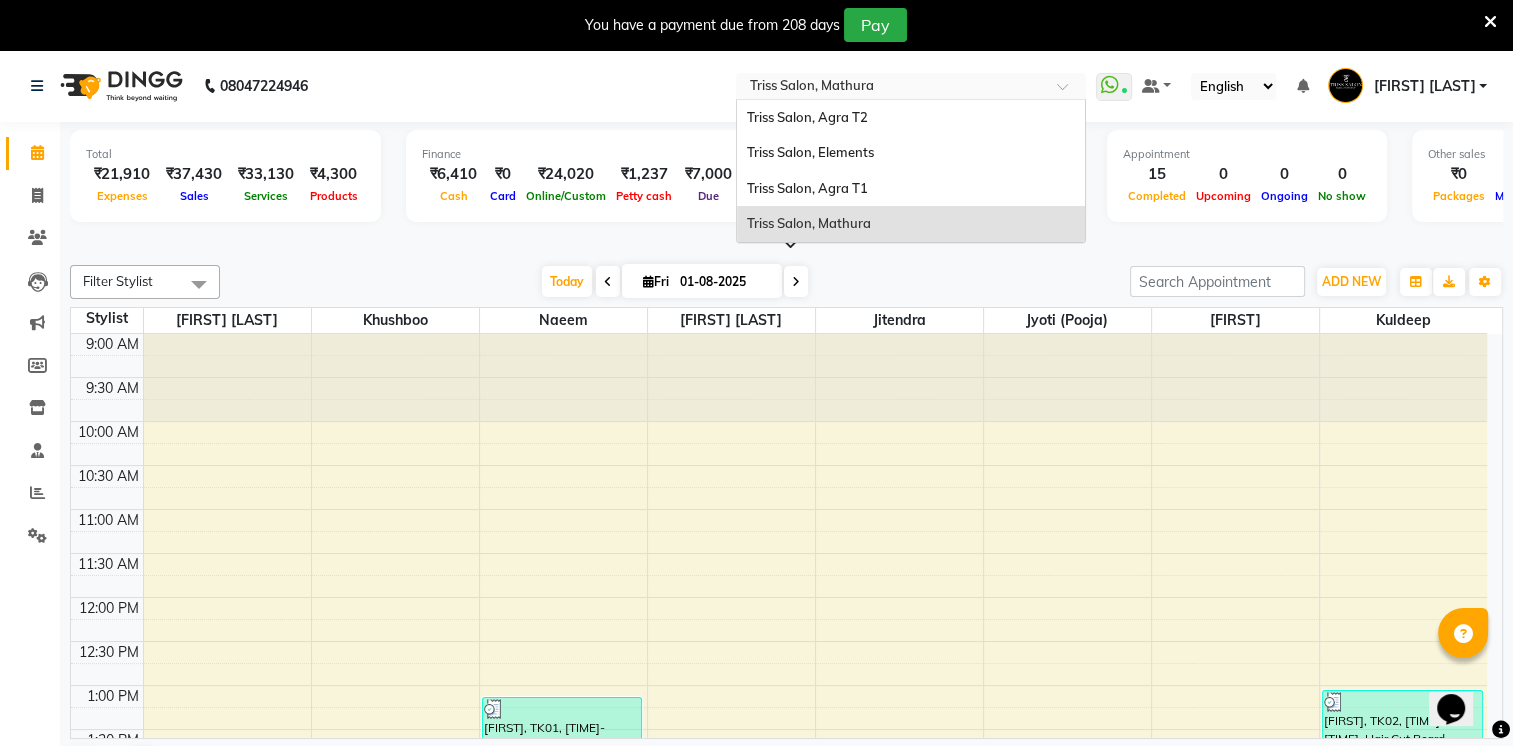 click at bounding box center (891, 88) 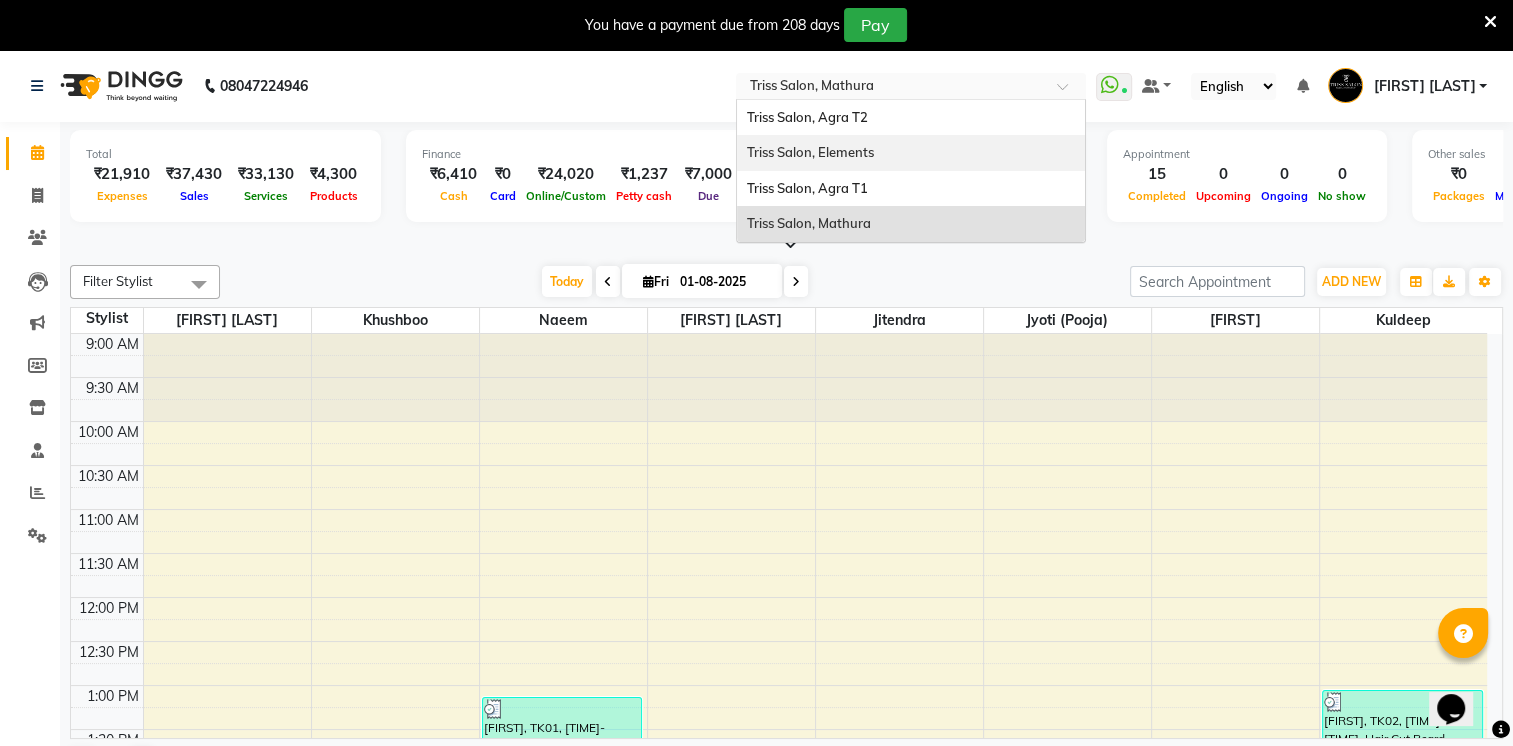 click on "Triss Salon, Elements" at bounding box center (810, 152) 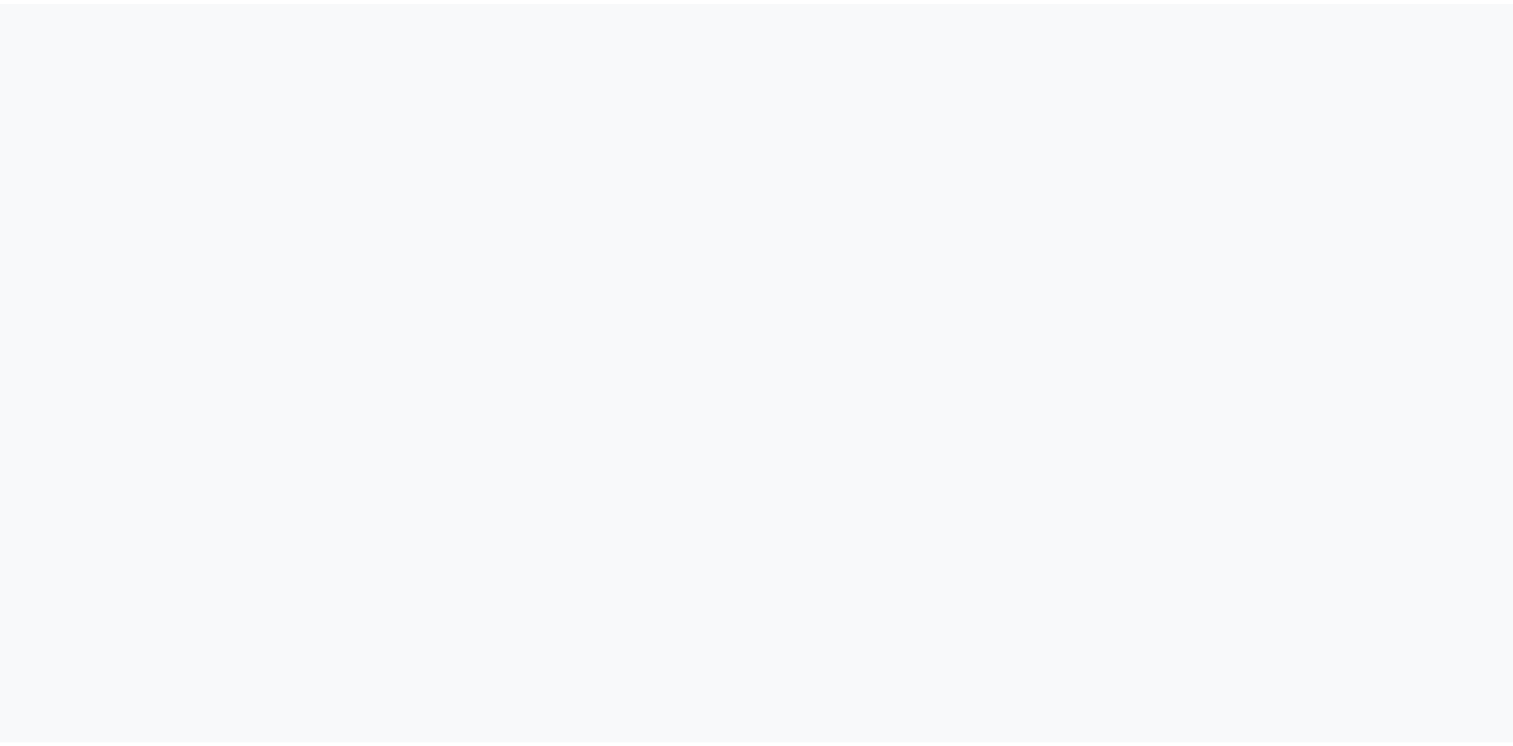 scroll, scrollTop: 0, scrollLeft: 0, axis: both 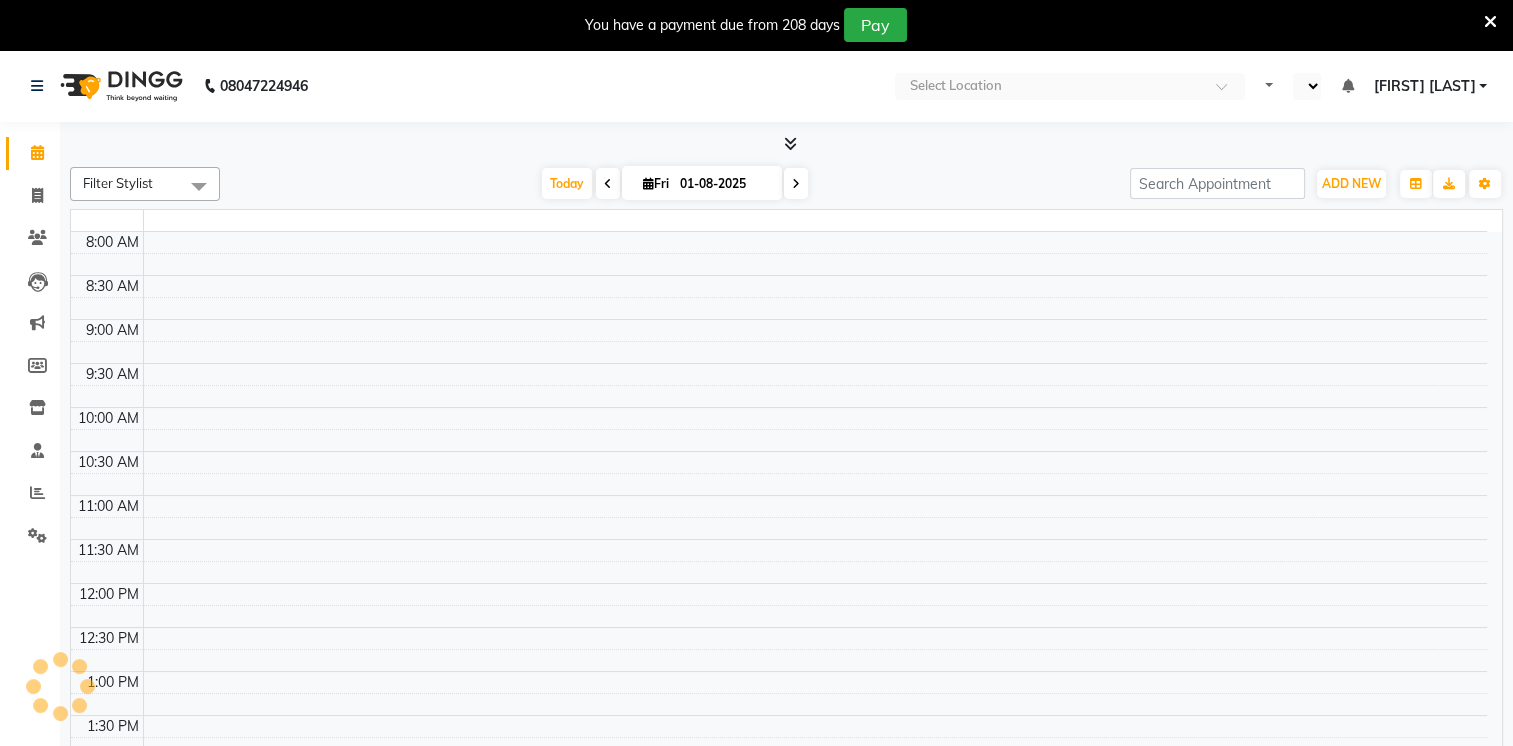 select on "en" 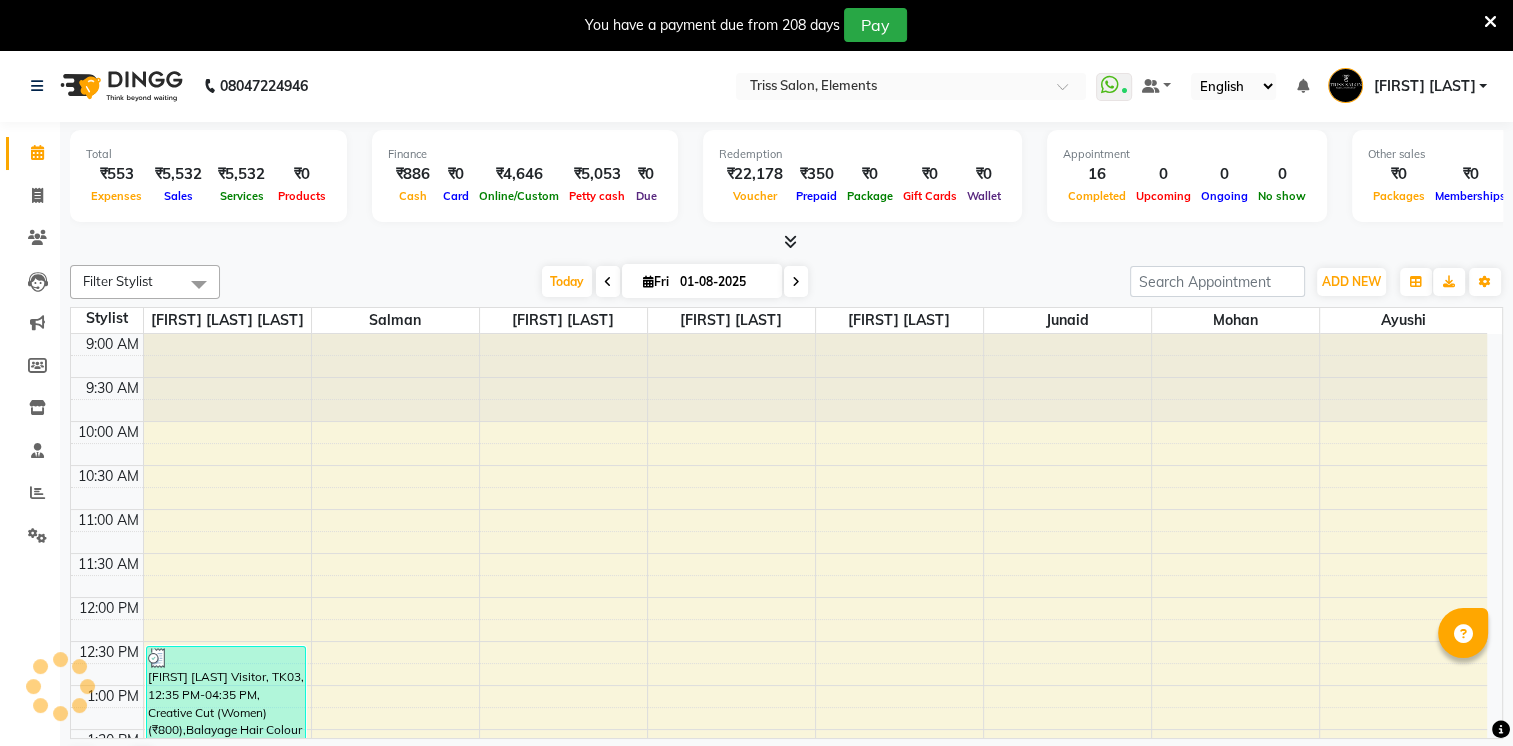 scroll, scrollTop: 0, scrollLeft: 0, axis: both 